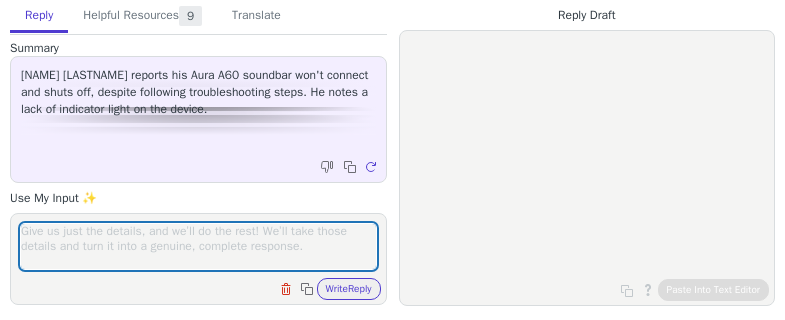 scroll, scrollTop: 0, scrollLeft: 0, axis: both 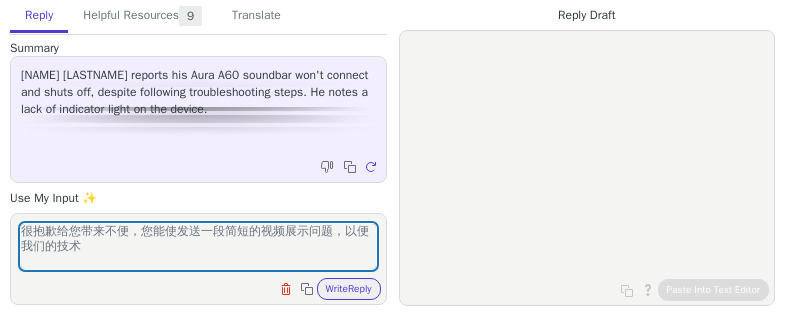 click on "很抱歉给您带来不便，您能使发送一段简短的视频展示问题，以便我们的技术" at bounding box center [198, 246] 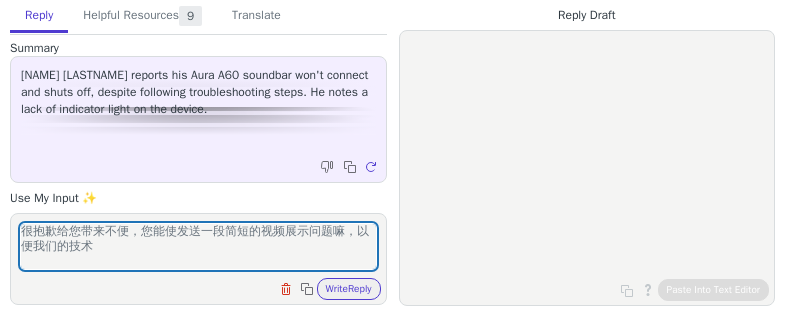 click on "很抱歉给您带来不便，您能使发送一段简短的视频展示问题嘛，以便我们的技术" at bounding box center [198, 246] 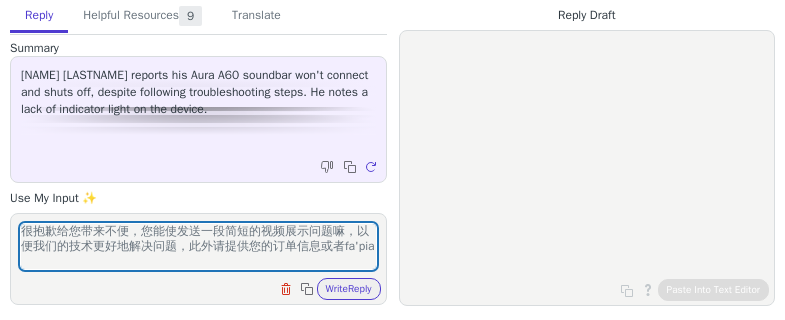 scroll, scrollTop: 1, scrollLeft: 0, axis: vertical 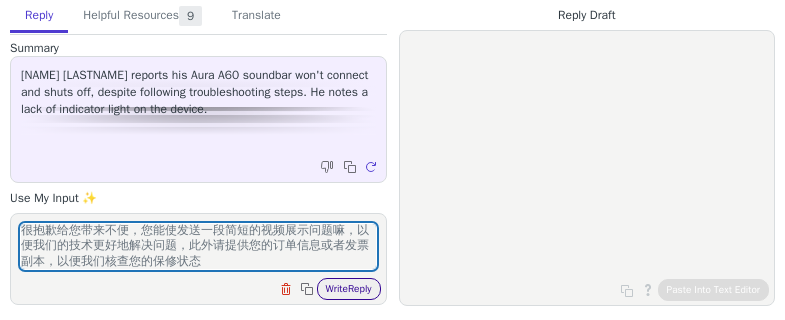 type on "很抱歉给您带来不便，您能使发送一段简短的视频展示问题嘛，以便我们的技术更好地解决问题，此外请提供您的订单信息或者发票副本，以便我们核查您的保修状态" 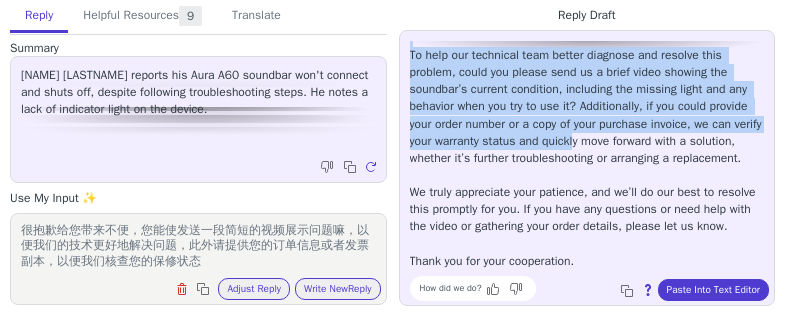 scroll, scrollTop: 148, scrollLeft: 0, axis: vertical 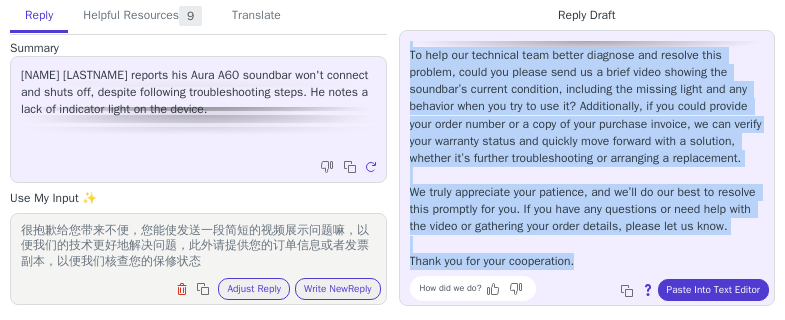 drag, startPoint x: 410, startPoint y: 44, endPoint x: 600, endPoint y: 256, distance: 284.68228 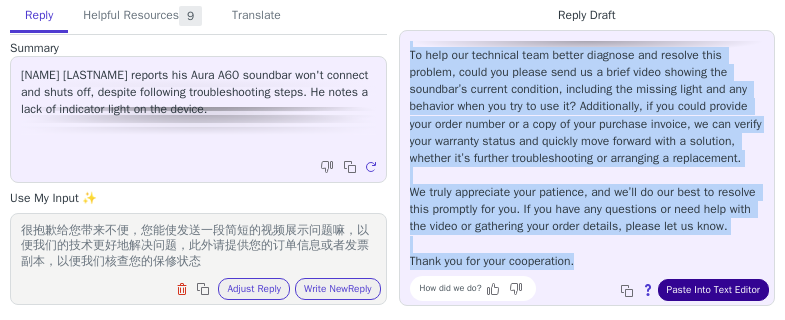 click on "Paste Into Text Editor" at bounding box center (713, 290) 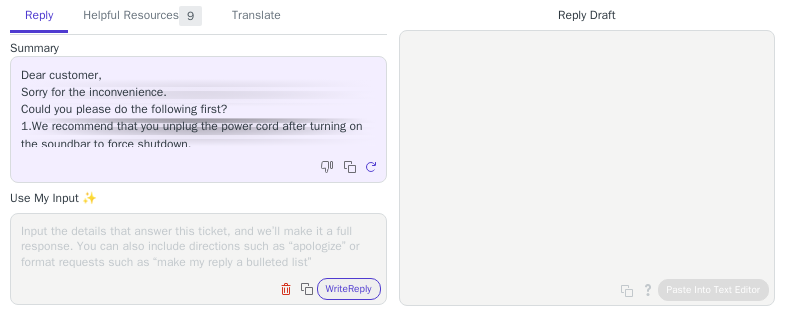 scroll, scrollTop: 0, scrollLeft: 0, axis: both 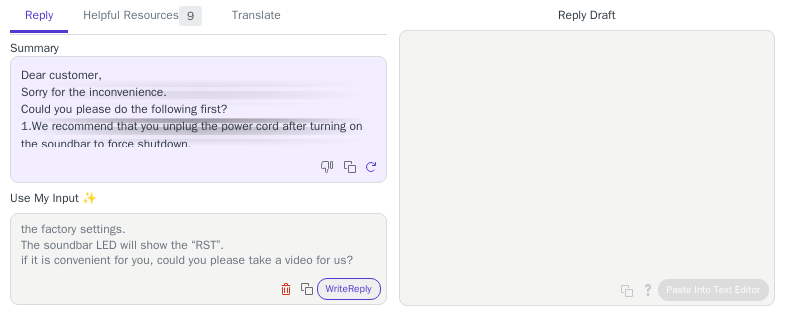 click on "Dear customer,
Sorry for the inconvenience.
Could you please do the following first?
1.We recommend that you unplug the power cord after turning on the soundbar to force shutdown.
2.Power on, long press the remote mute 5S to release to restore the factory settings.
The soundbar LED will show the “RST”.
if it is convenient for you, could you please take a video for us?" at bounding box center [198, 246] 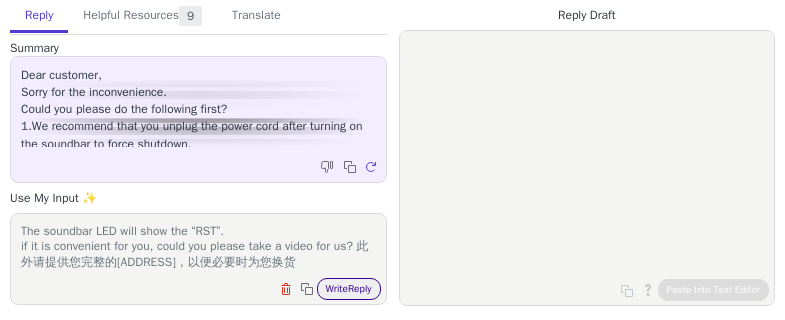 type on "Dear customer,
Sorry for the inconvenience.
Could you please do the following first?
1.We recommend that you unplug the power cord after turning on the soundbar to force shutdown.
2.Power on, long press the remote mute 5S to release to restore the factory settings.
The soundbar LED will show the “RST”.
if it is convenient for you, could you please take a video for us? 此外请提供您完整的[ADDRESS]，以便必要时为您换货" 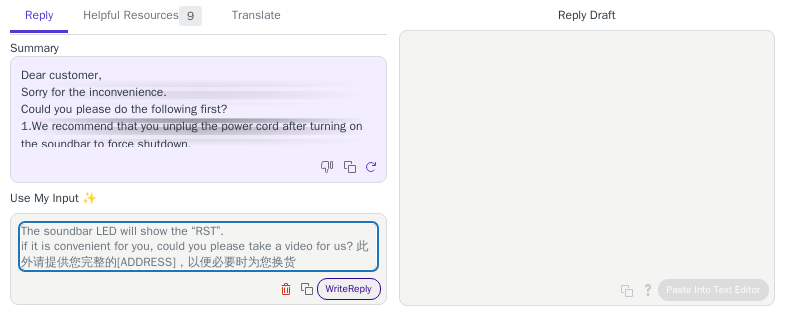 click on "Write  Reply" at bounding box center (349, 289) 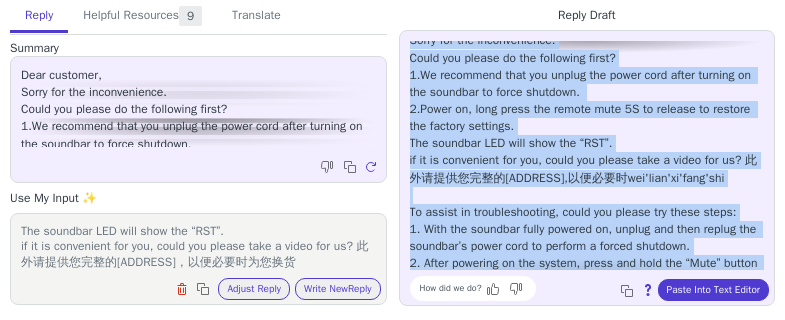 scroll, scrollTop: 285, scrollLeft: 0, axis: vertical 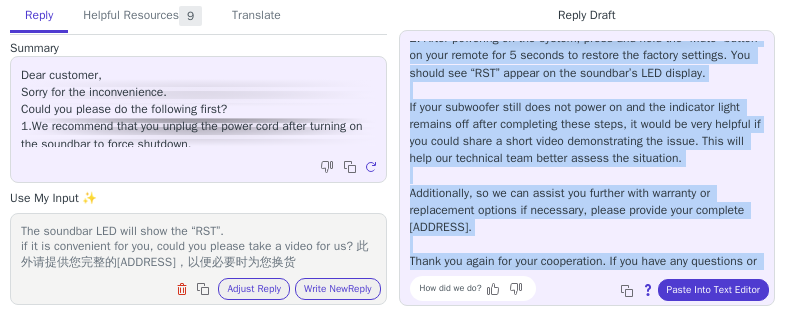 drag, startPoint x: 408, startPoint y: 47, endPoint x: 746, endPoint y: 265, distance: 402.20392 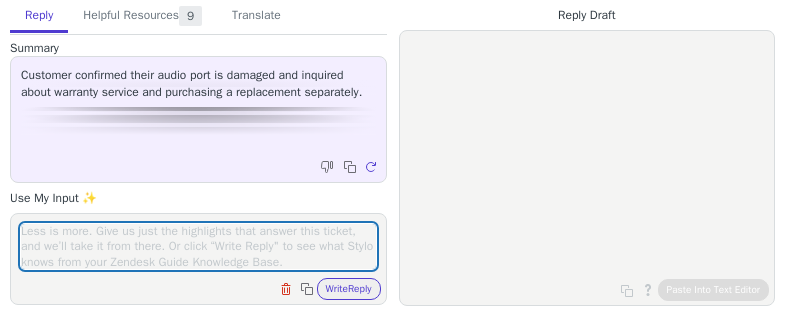 scroll, scrollTop: 0, scrollLeft: 0, axis: both 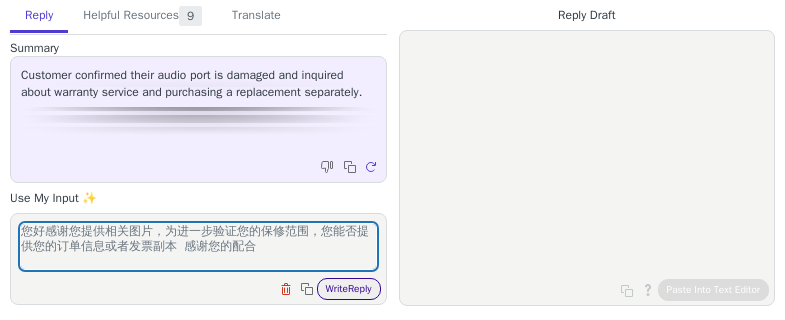 type on "您好感谢您提供相关图片，为进一步验证您的保修范围，您能否提供您的订单信息或者发票副本  感谢您的配合" 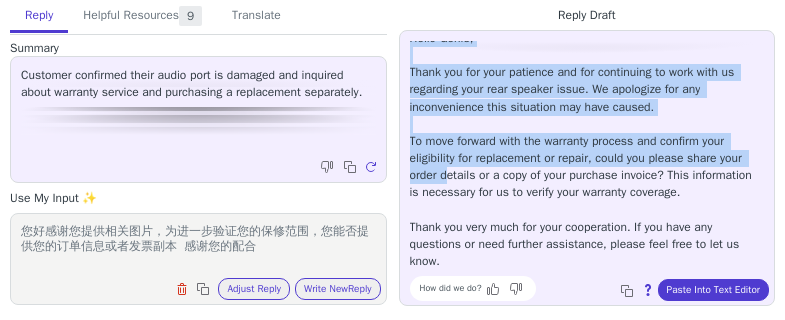scroll, scrollTop: 28, scrollLeft: 0, axis: vertical 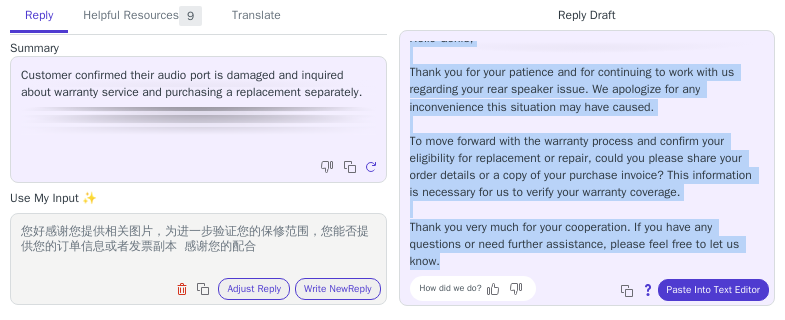 drag, startPoint x: 412, startPoint y: 50, endPoint x: 514, endPoint y: 231, distance: 207.76189 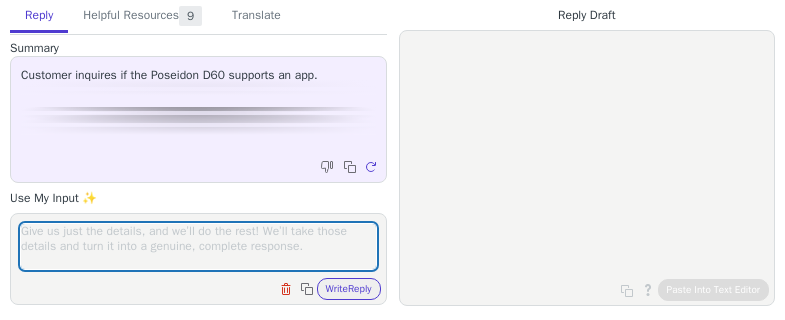 scroll, scrollTop: 0, scrollLeft: 0, axis: both 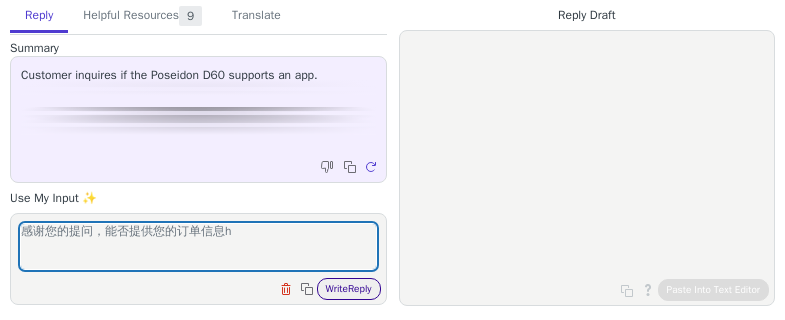 type on "感谢您的提问，能否提供您的订单信息h" 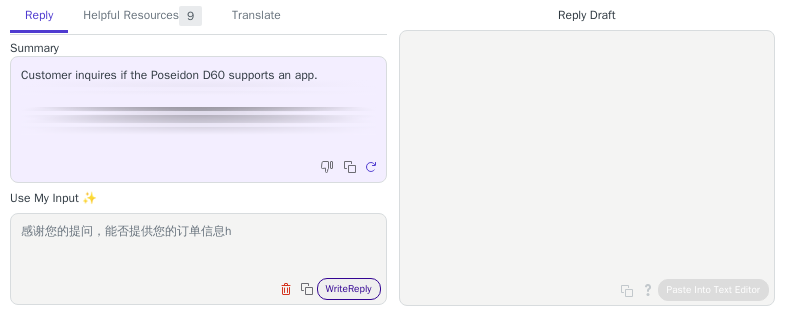 click on "Write  Reply" at bounding box center (349, 289) 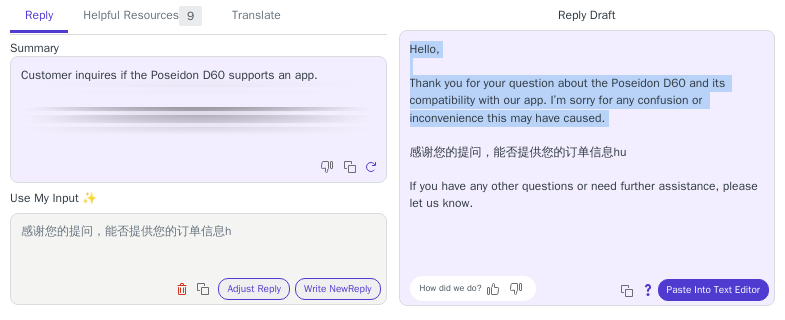 scroll, scrollTop: 11, scrollLeft: 0, axis: vertical 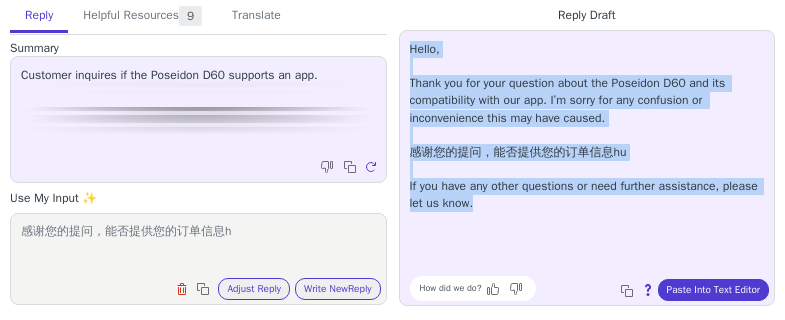 drag, startPoint x: 411, startPoint y: 49, endPoint x: 530, endPoint y: 256, distance: 238.76767 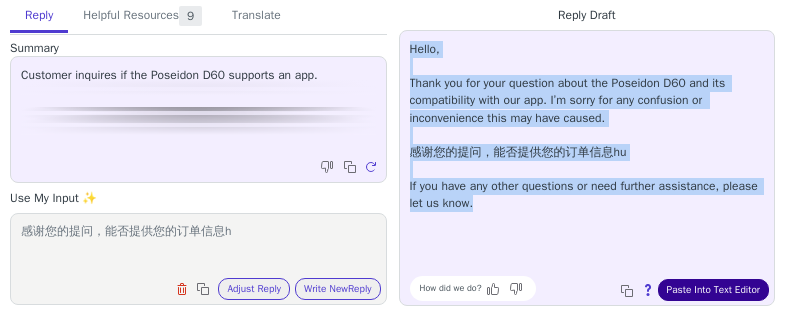 click on "Paste Into Text Editor" at bounding box center [713, 290] 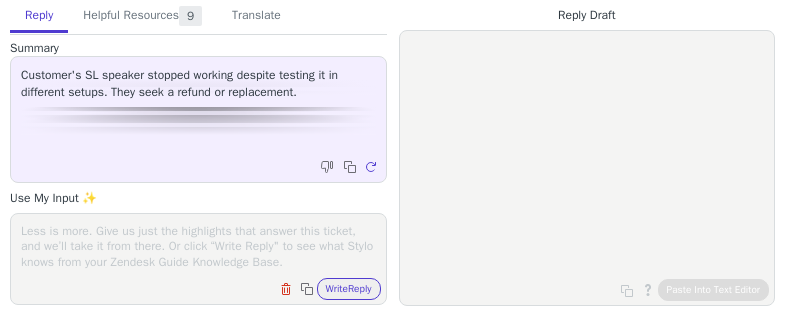 scroll, scrollTop: 0, scrollLeft: 0, axis: both 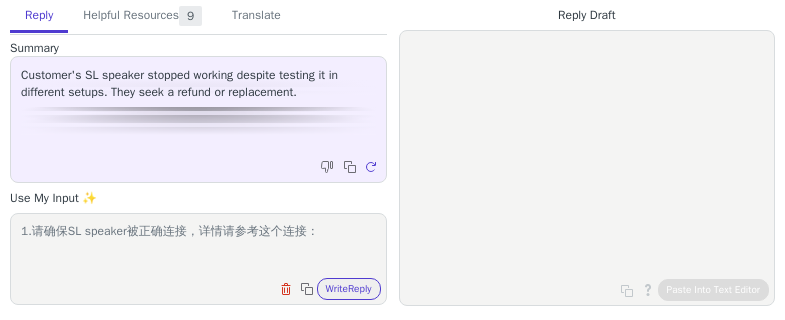 paste on "https://support.ultimea.com/hc/en-us/articles/38299345662105-How-to-Pair-Aura-A40-Surround-Speakers-or-No-Sound-Problem" 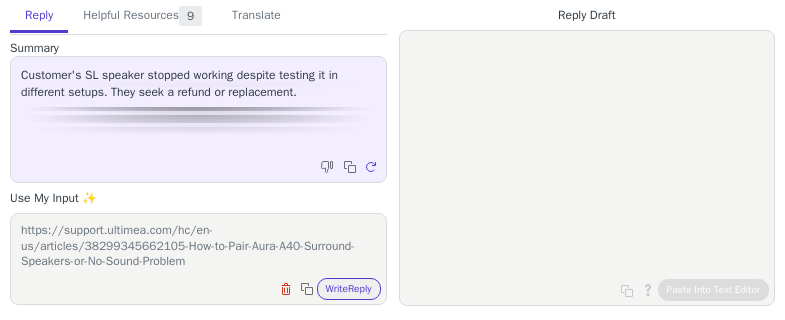 scroll, scrollTop: 32, scrollLeft: 0, axis: vertical 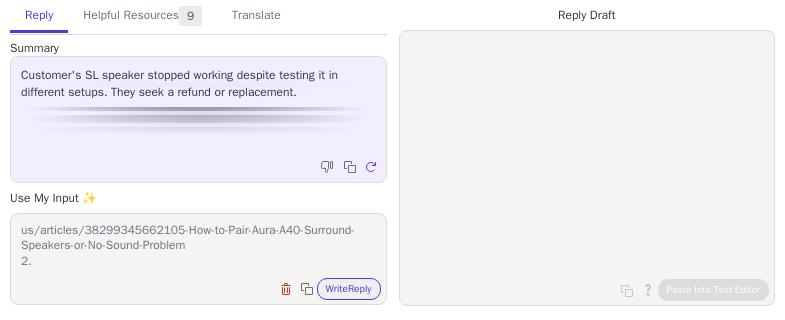 paste on "正确连接并配对环绕音箱后，若没有声音或者声音异常，可以尝试重新插拔环绕音箱电源和环绕线。" 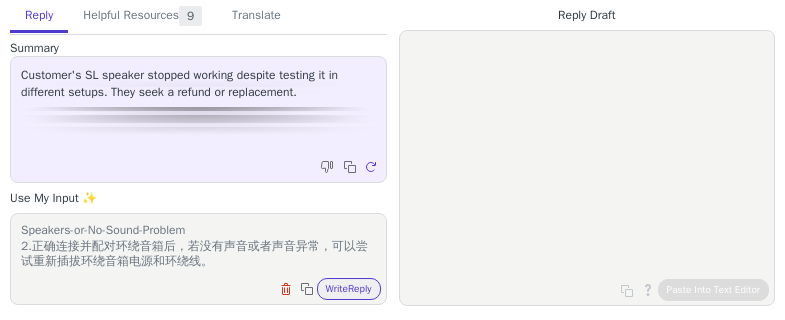 scroll, scrollTop: 63, scrollLeft: 0, axis: vertical 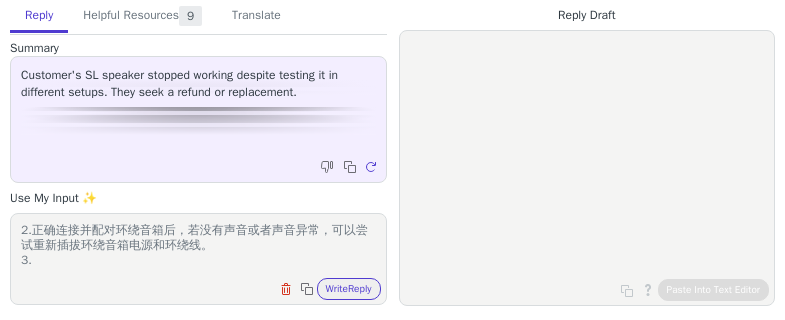 paste on "Power on, long press the remote mute 5S to release to restore the factory settings.
The soundbar LED will show the “RST”." 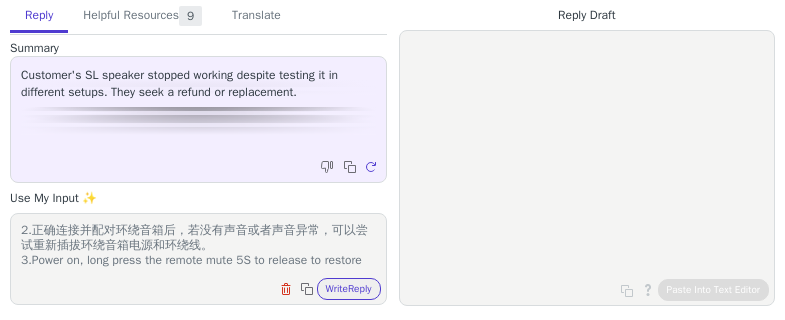 scroll, scrollTop: 93, scrollLeft: 0, axis: vertical 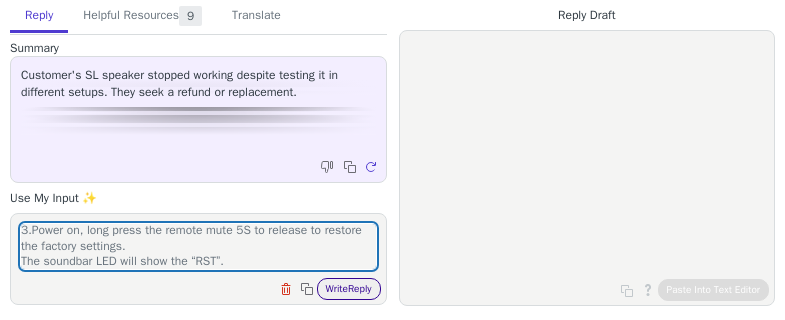 click on "Write  Reply" at bounding box center [349, 289] 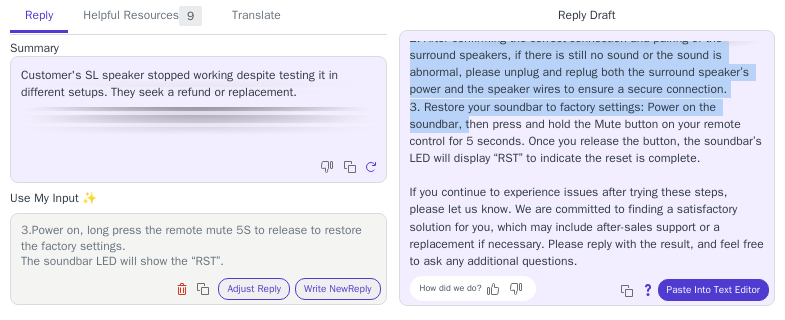 scroll, scrollTop: 285, scrollLeft: 0, axis: vertical 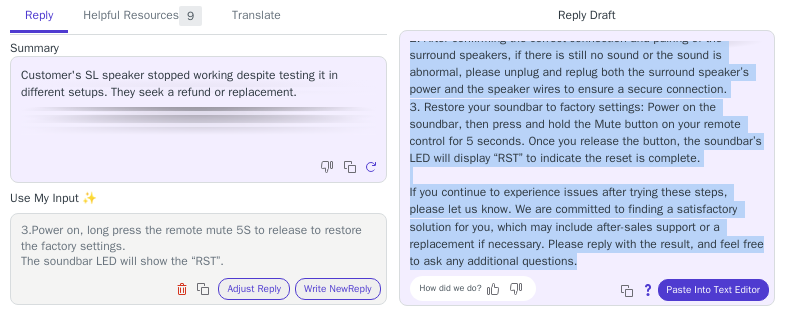 drag, startPoint x: 413, startPoint y: 47, endPoint x: 728, endPoint y: 261, distance: 380.81622 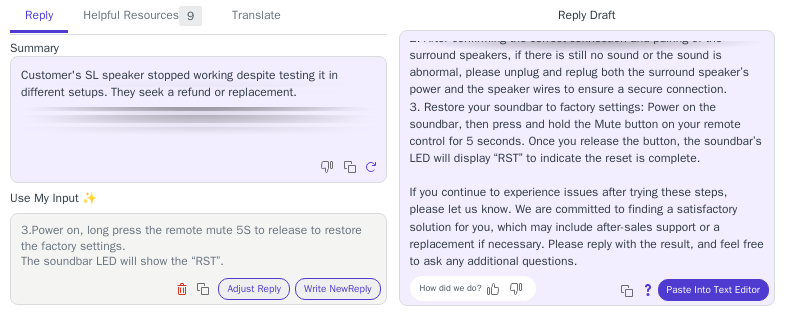 click on "1.请确保SL speaker被正确连接，详情请参考这个连接：https://support.ultimea.com/hc/en-us/articles/38299345662105-How-to-Pair-Aura-A40-Surround-Speakers-or-No-Sound-Problem
2.正确连接并配对环绕音箱后，若没有声音或者声音异常，可以尝试重新插拔环绕音箱电源和环绕线。
3.Power on, long press the remote mute 5S to release to restore the factory settings.
The soundbar LED will show the “RST”." at bounding box center [198, 246] 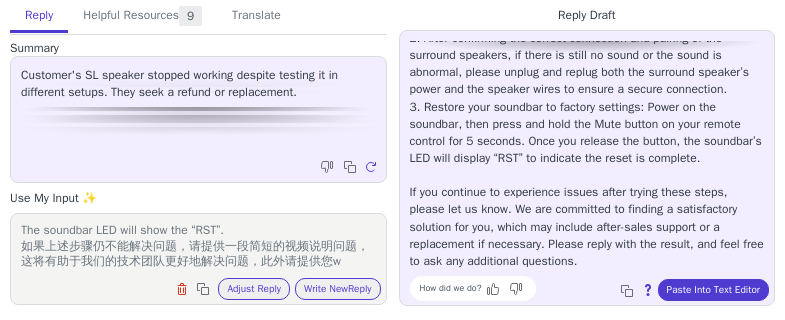 scroll, scrollTop: 140, scrollLeft: 0, axis: vertical 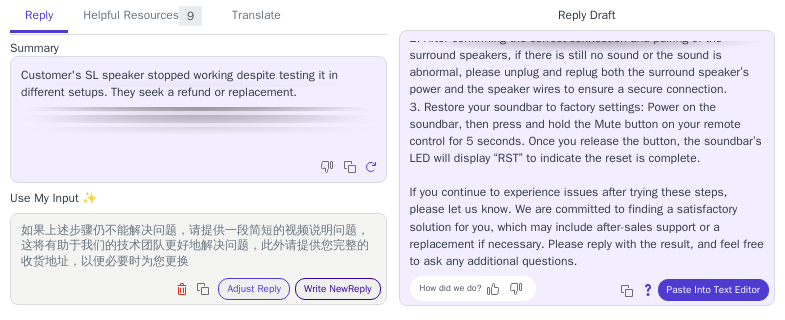 type on "1.请确保SL speaker被正确连接，详情请参考这个连接：https://support.ultimea.com/hc/en-us/articles/38299345662105-How-to-Pair-Aura-A40-Surround-Speakers-or-No-Sound-Problem
2.正确连接并配对环绕音箱后，若没有声音或者声音异常，可以尝试重新插拔环绕音箱电源和环绕线。
3.Power on, long press the remote mute 5S to release to restore the factory settings.
The soundbar LED will show the “RST”.
如果上述步骤仍不能解决问题，请提供一段简短的视频说明问题，这将有助于我们的技术团队更好地解决问题，此外请提供您完整的收货地址，以便必要时为您更换" 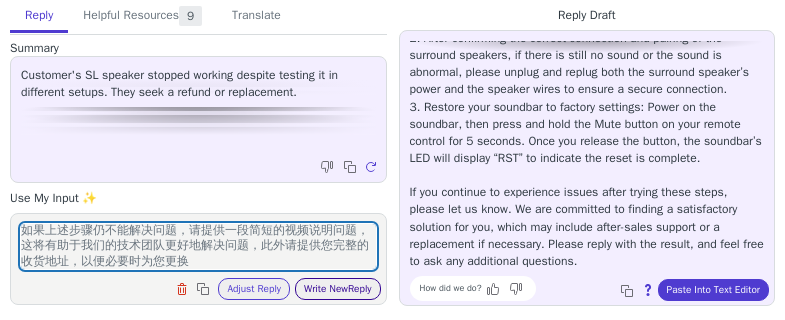 click on "Write New  Reply" at bounding box center [338, 289] 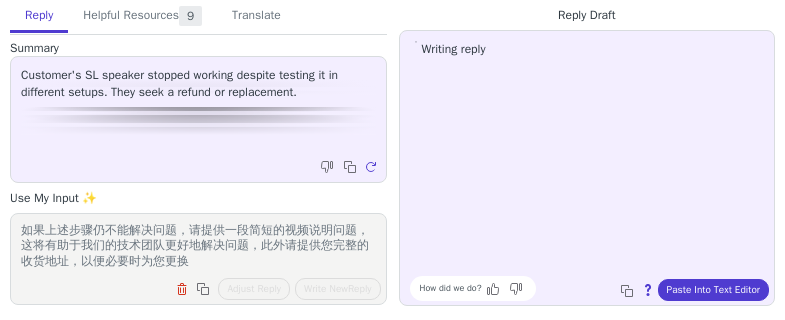 scroll, scrollTop: 0, scrollLeft: 0, axis: both 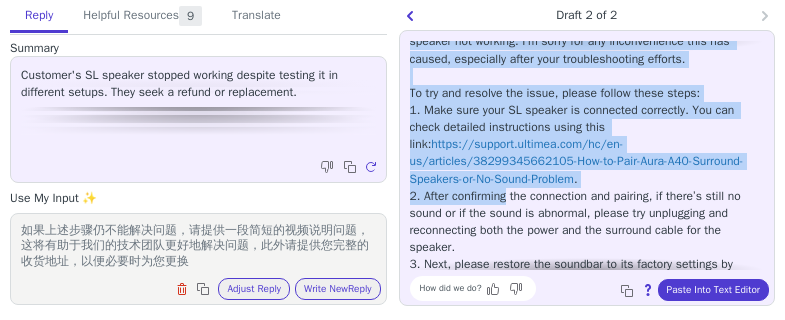 drag, startPoint x: 412, startPoint y: 46, endPoint x: 513, endPoint y: 116, distance: 122.88612 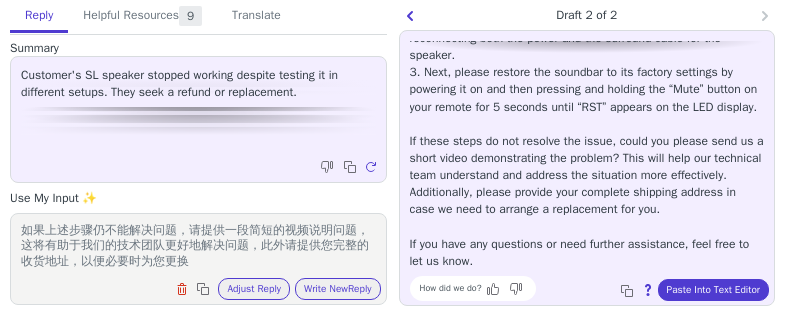 click on "Hello, Thank you for reaching out and sharing the details about your SL speaker not working. I’m sorry for any inconvenience this has caused, especially after your troubleshooting efforts. To try and resolve the issue, please follow these steps: 1. Make sure your SL speaker is connected correctly. You can check detailed instructions using this link:  https://support.ultimea.com/hc/en-us/articles/38299345662105-How-to-Pair-Aura-A40-Surround-Speakers-or-No-Sound-Problem . 2. After confirming the connection and pairing, if there’s still no sound or if the sound is abnormal, please try unplugging and reconnecting both the power and the surround cable for the speaker. 3. Next, please restore the soundbar to its factory settings by powering it on and then pressing and holding the “Mute” button on your remote for 5 seconds until “RST” appears on the LED display. If you have any questions or need further assistance, feel free to let us know." at bounding box center (587, 30) 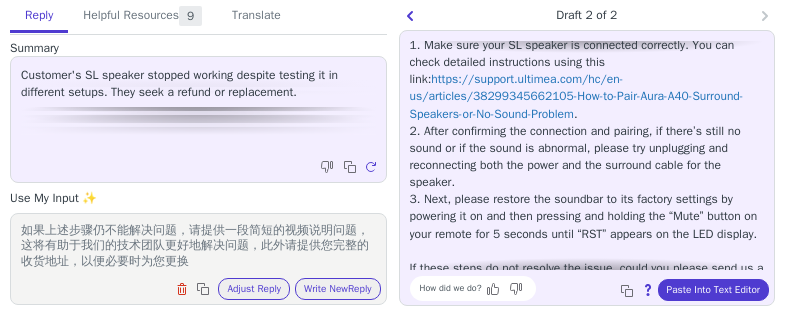 scroll, scrollTop: 0, scrollLeft: 0, axis: both 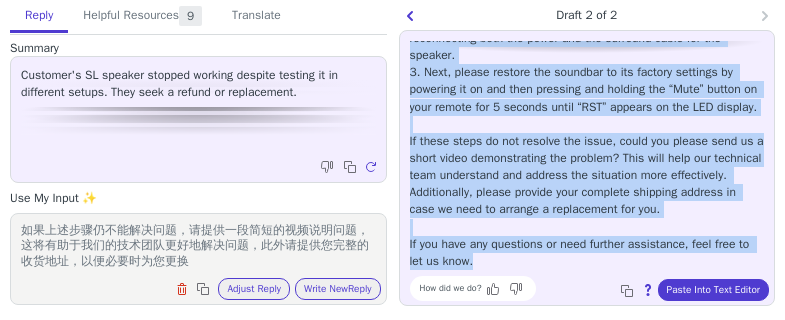 drag, startPoint x: 411, startPoint y: 48, endPoint x: 520, endPoint y: 266, distance: 243.73141 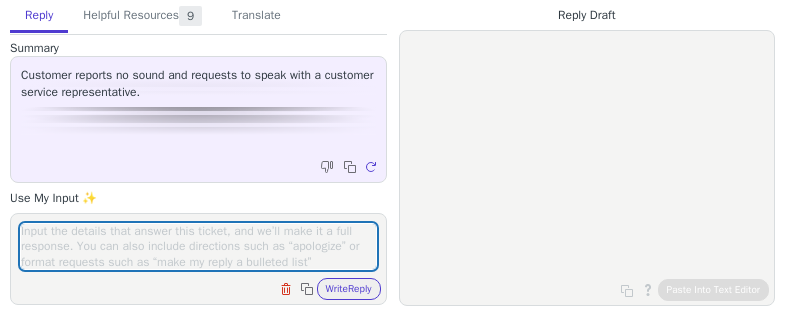 scroll, scrollTop: 0, scrollLeft: 0, axis: both 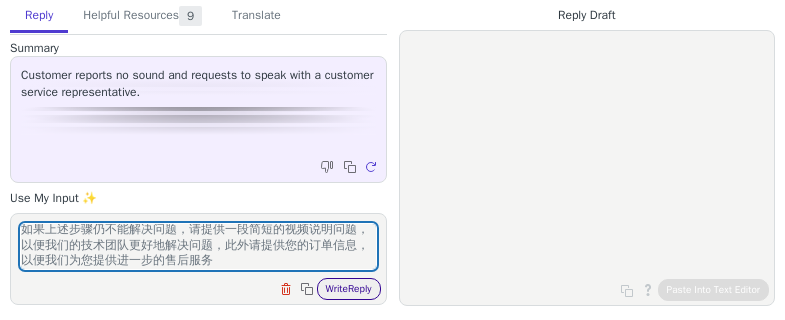 type on "Hello,
Thanks for your message.
Thank you for informing us about the issue with your projector. We take this matter very seriously and sincerely apologize for the inconvenience and concern this has caused you.
To help resolve this issue, we suggest the following troubleshooting steps:
1. Ensure that the projector's volume is set to an appropriate level and that it is not muted. You can adjust the volume using the projector’s menu or remote control.
2.  Make sure that all cables are securely connected. If possible, try using different cables or ports to see if the issue persists.
3. Try changing the audio source to rule out compatibility issues with the current source.
如果上述步骤仍不能解决问题，请提供一段简短的视频说明问题，以便我们的技术团队更好地解决问题，此外请提供您的订单信息，以便我们为您提供进一步的售后服务" 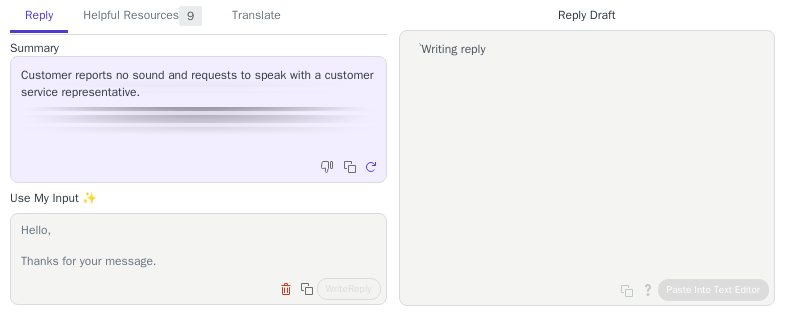 scroll, scrollTop: 0, scrollLeft: 0, axis: both 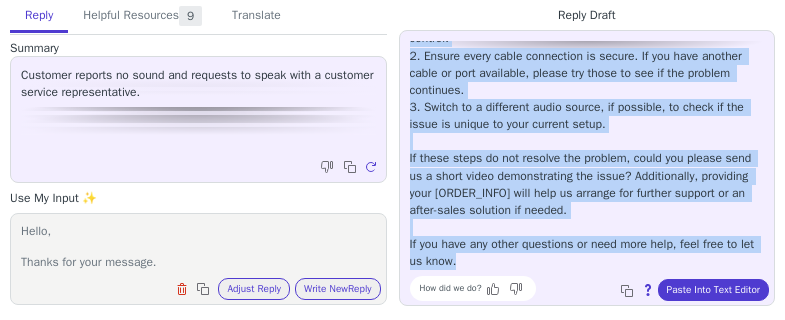 drag, startPoint x: 412, startPoint y: 50, endPoint x: 538, endPoint y: 253, distance: 238.92467 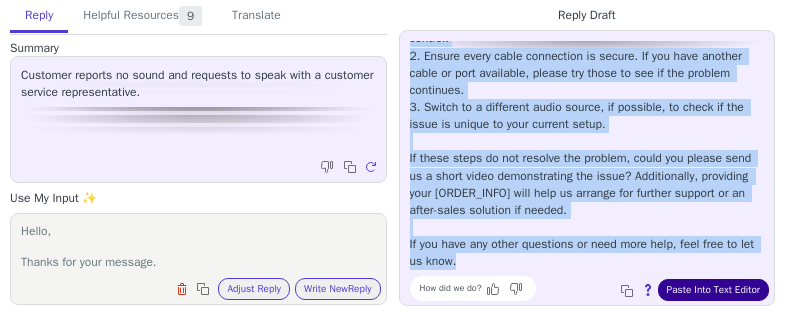 click on "Paste Into Text Editor" at bounding box center [713, 290] 